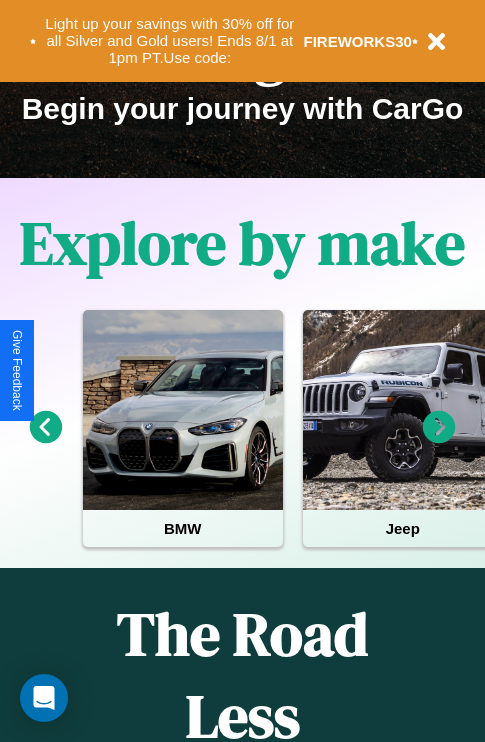 scroll, scrollTop: 308, scrollLeft: 0, axis: vertical 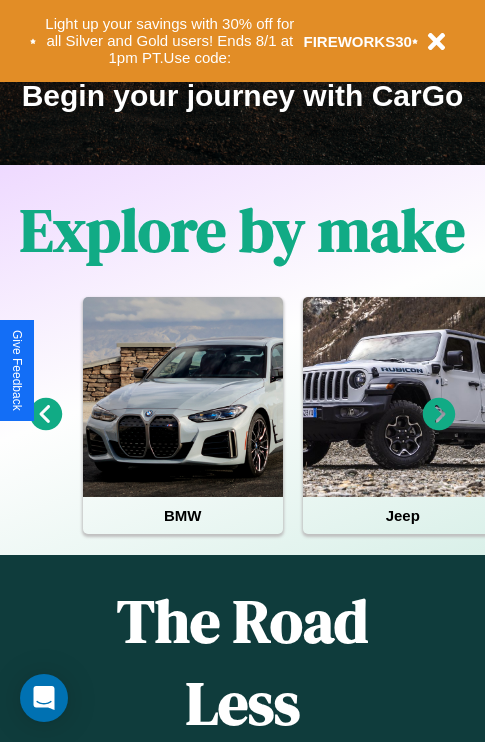 click 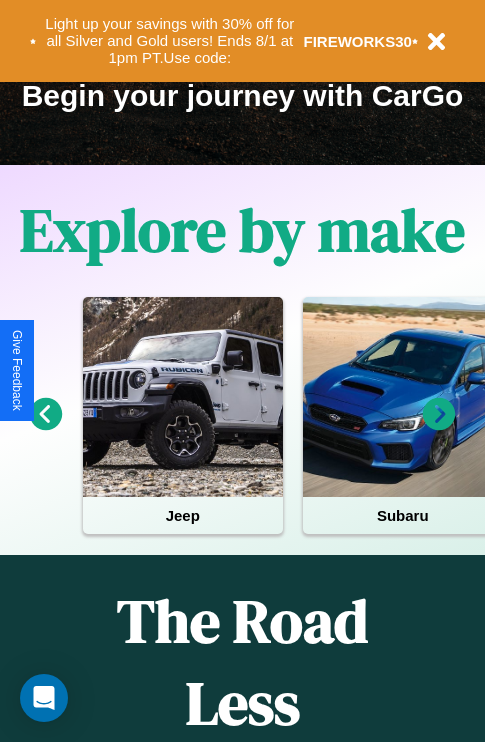 click 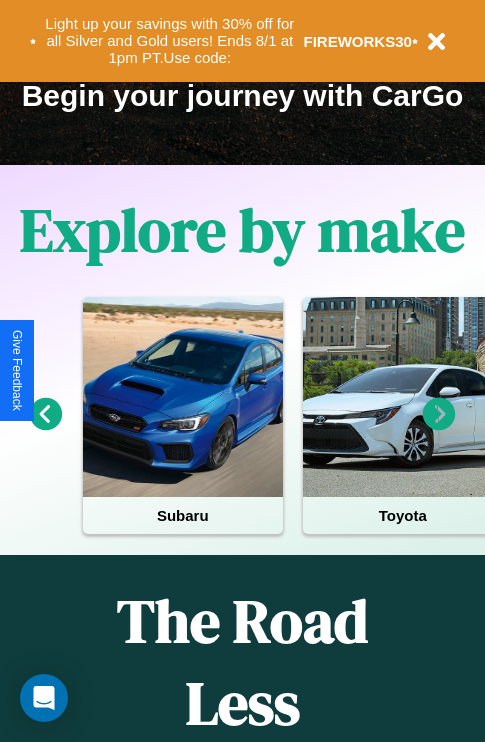 click 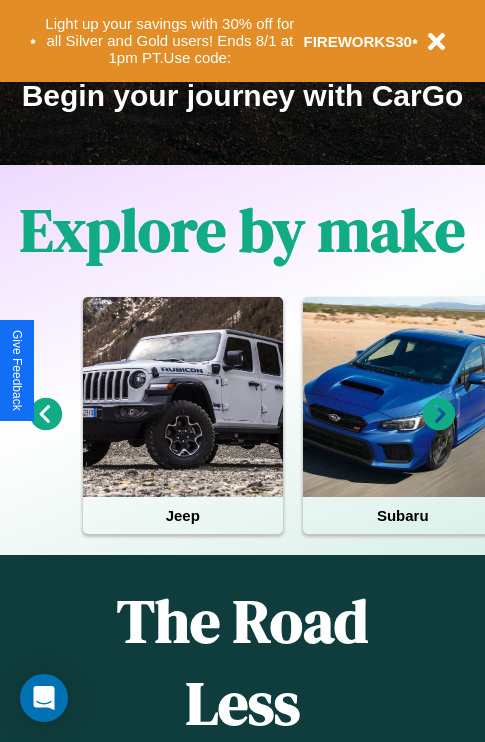 click 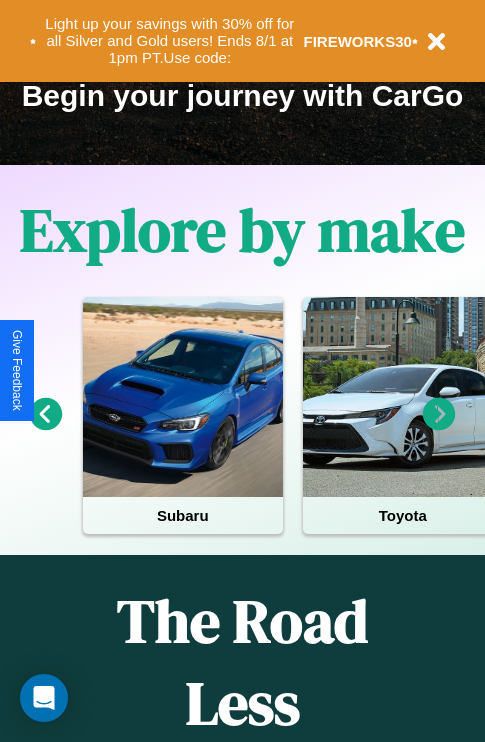 click 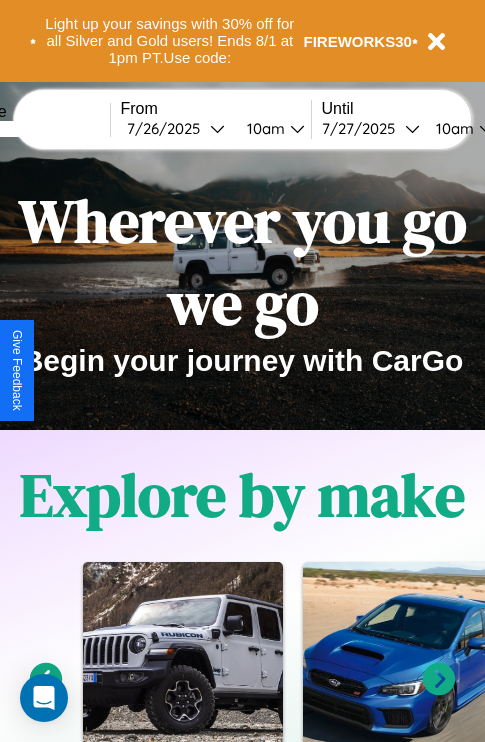scroll, scrollTop: 0, scrollLeft: 0, axis: both 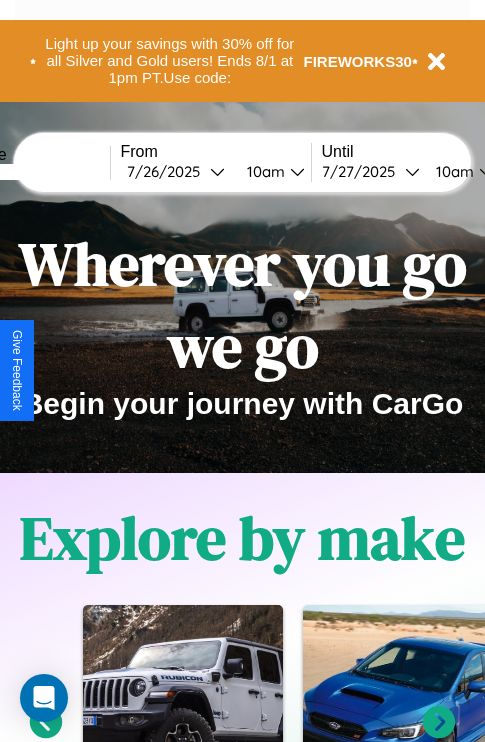click at bounding box center (35, 172) 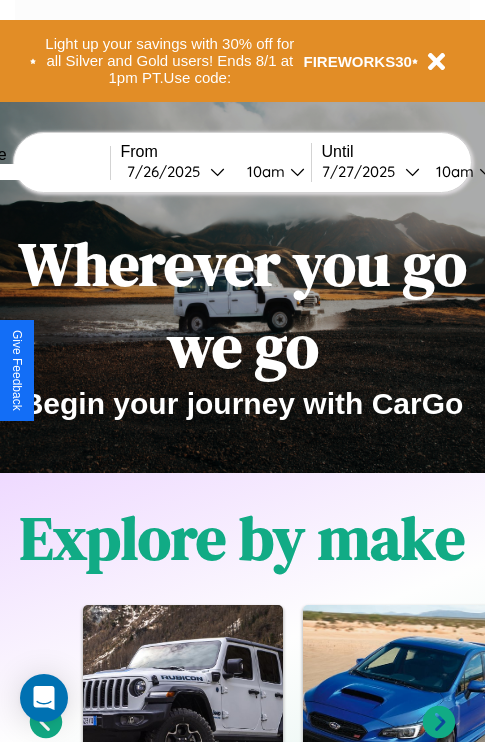 type on "****" 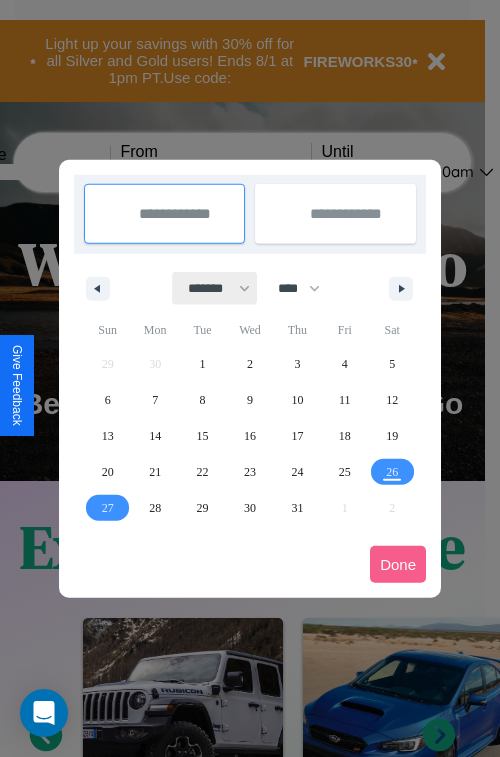 click on "******* ******** ***** ***** *** **** **** ****** ********* ******* ******** ********" at bounding box center (215, 288) 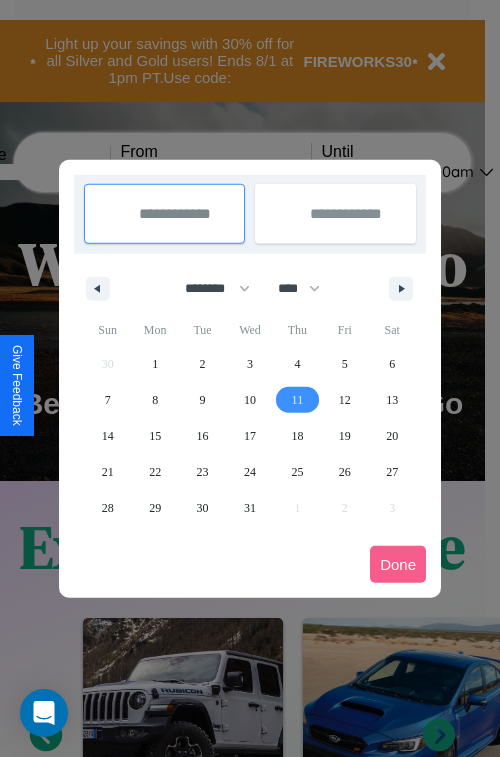 click on "11" at bounding box center (298, 400) 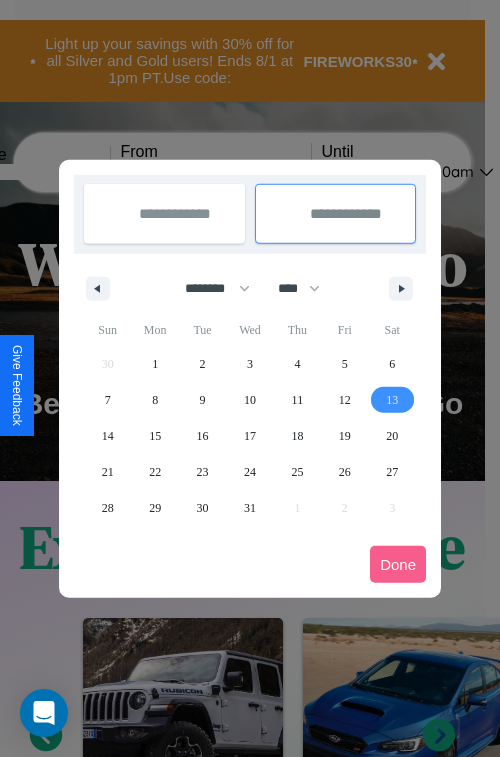click on "13" at bounding box center (392, 400) 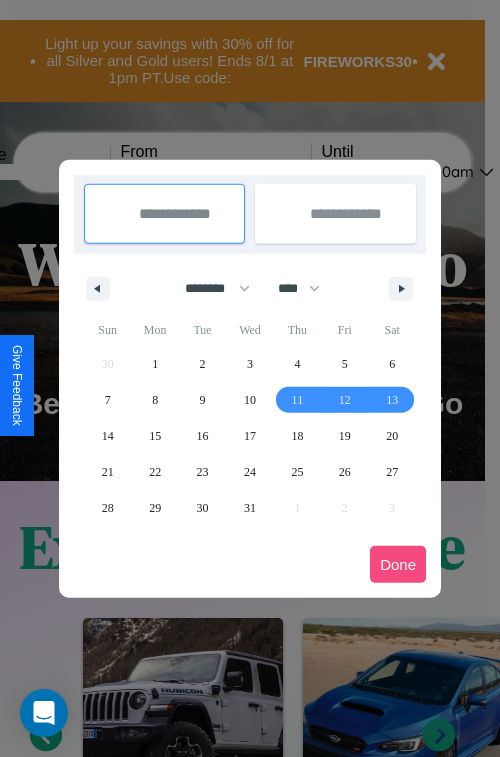 click on "Done" at bounding box center (398, 564) 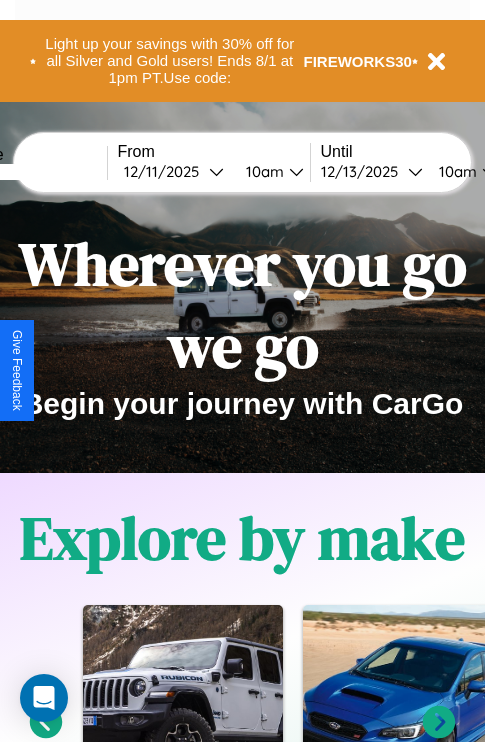 click on "10am" at bounding box center [262, 171] 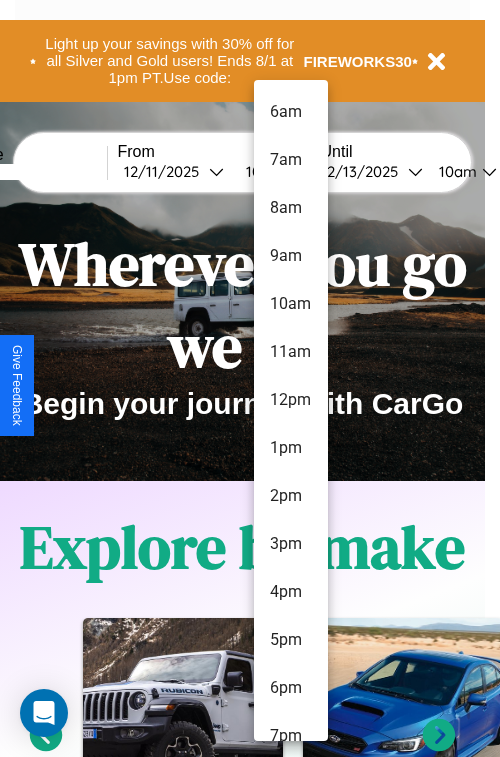 click on "9am" at bounding box center (291, 256) 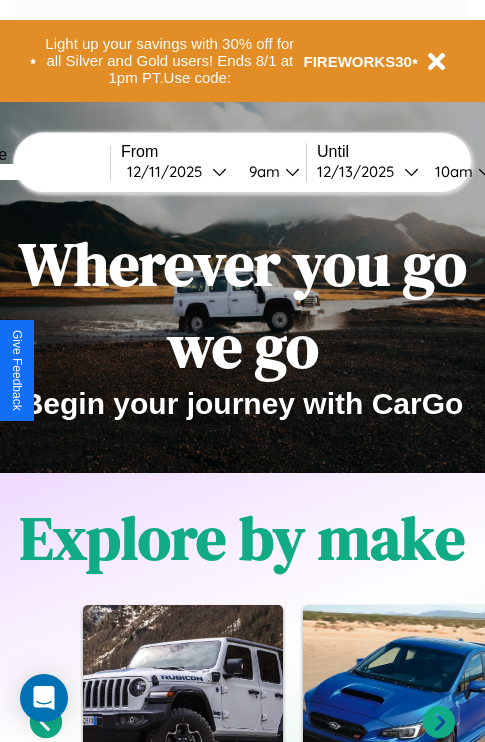 click on "10am" at bounding box center (451, 171) 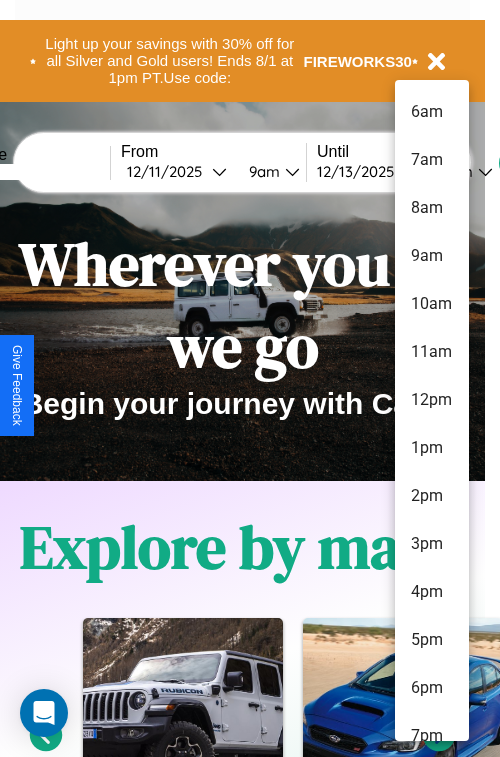 click on "9am" at bounding box center (432, 256) 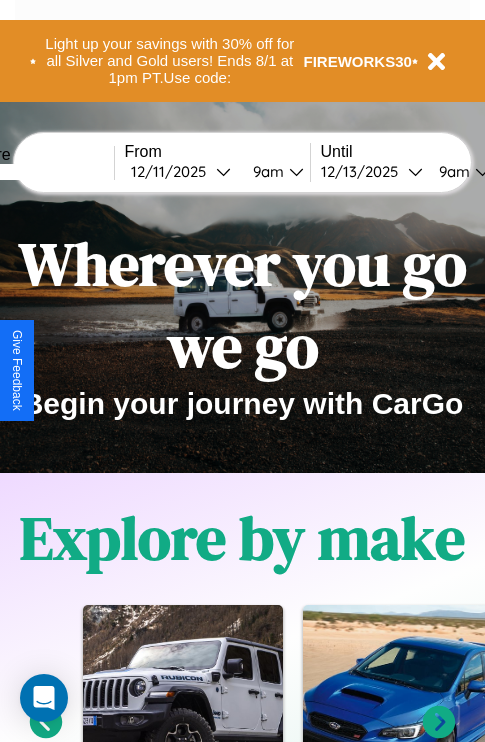 scroll, scrollTop: 0, scrollLeft: 72, axis: horizontal 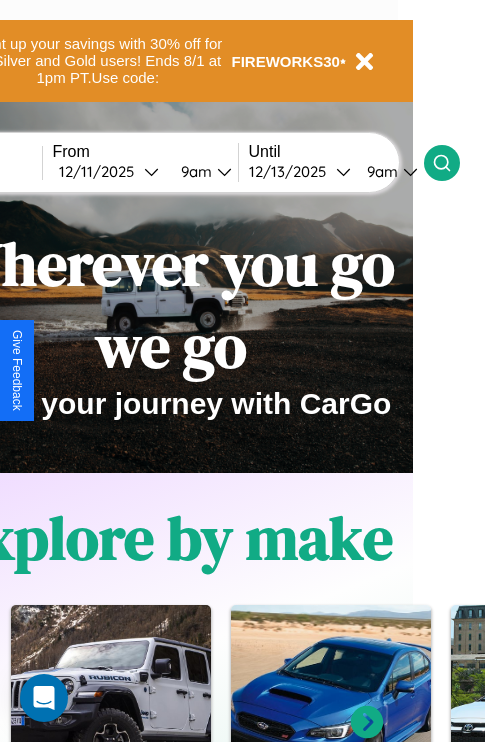 click 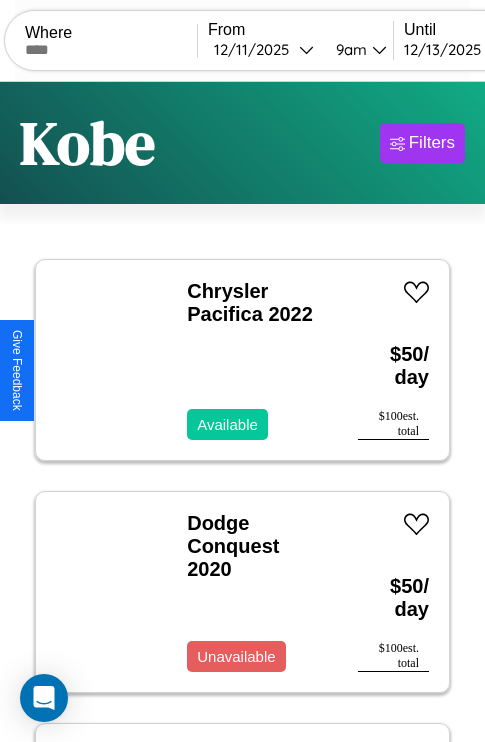 scroll, scrollTop: 79, scrollLeft: 0, axis: vertical 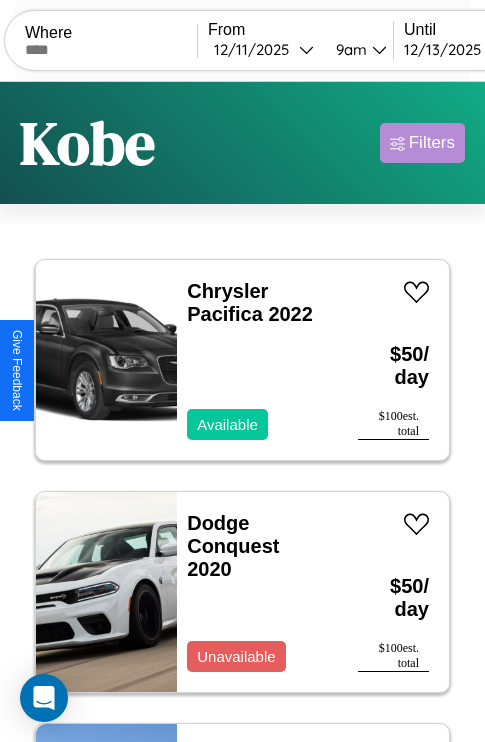 click on "Filters" at bounding box center [432, 143] 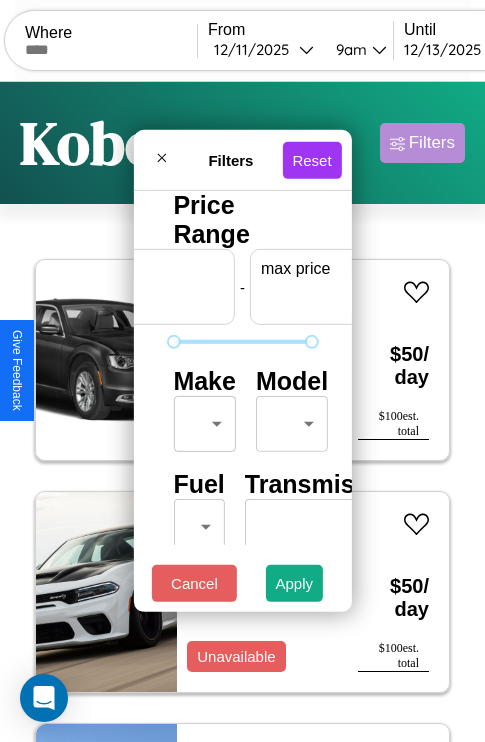 scroll, scrollTop: 0, scrollLeft: 124, axis: horizontal 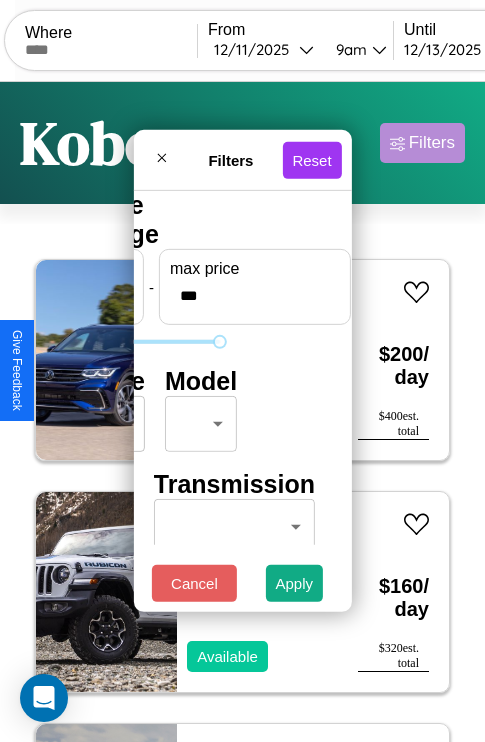 type on "***" 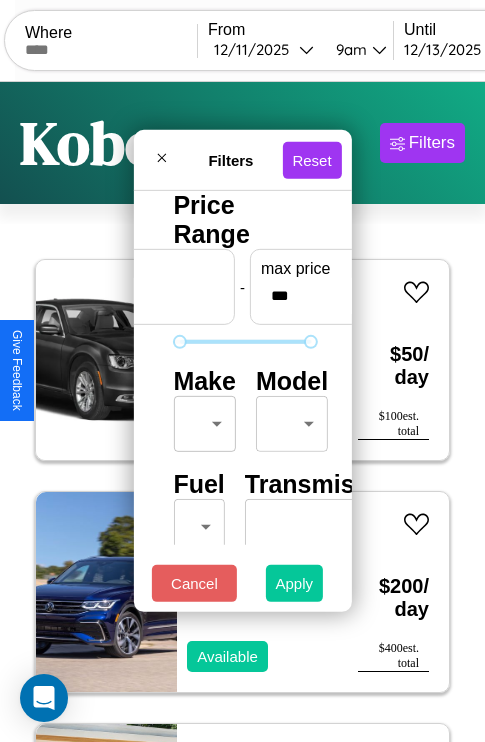 type on "**" 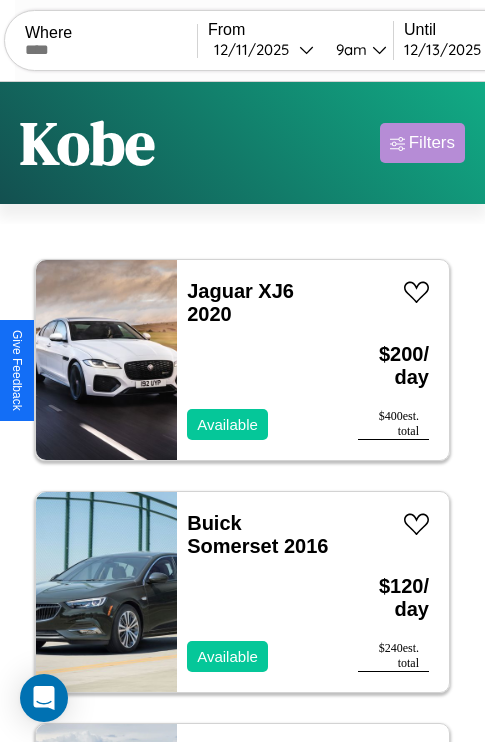 click on "Filters" at bounding box center (432, 143) 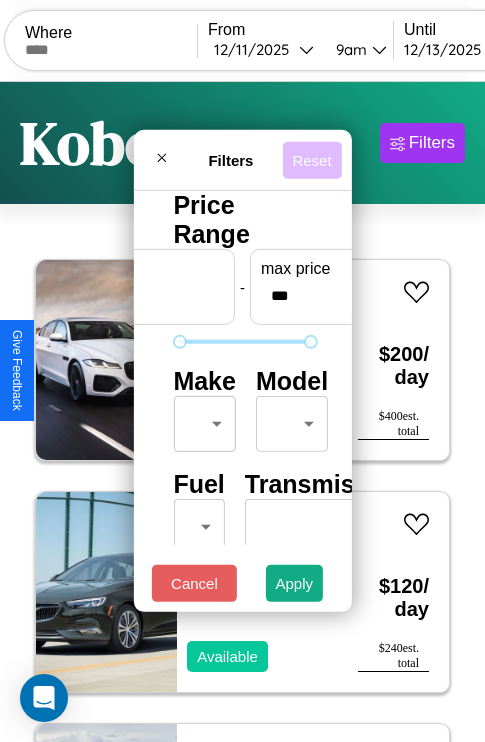 click on "Reset" at bounding box center (311, 159) 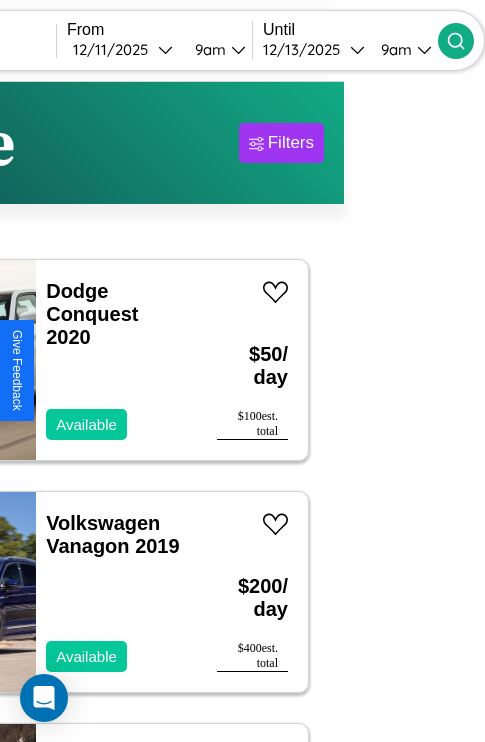 type on "******" 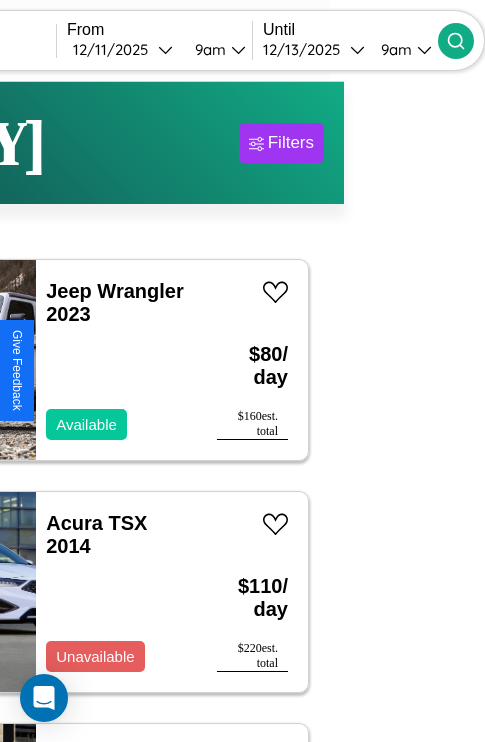 scroll, scrollTop: 62, scrollLeft: 85, axis: both 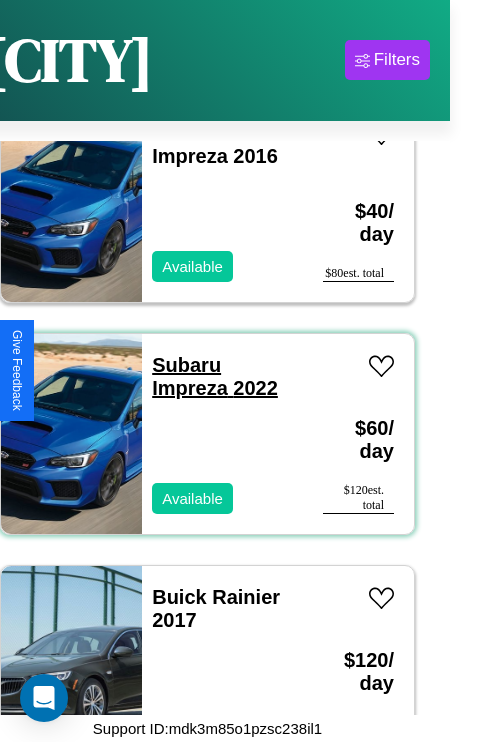 click on "Subaru   Impreza   2022" at bounding box center (215, 376) 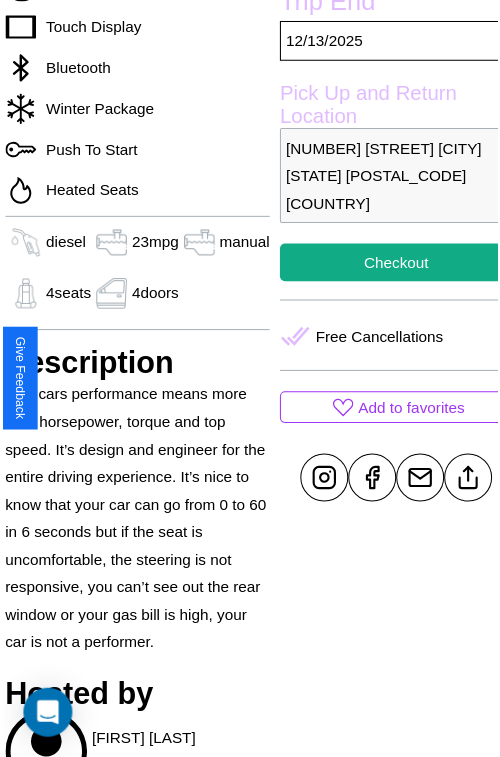 scroll, scrollTop: 623, scrollLeft: 72, axis: both 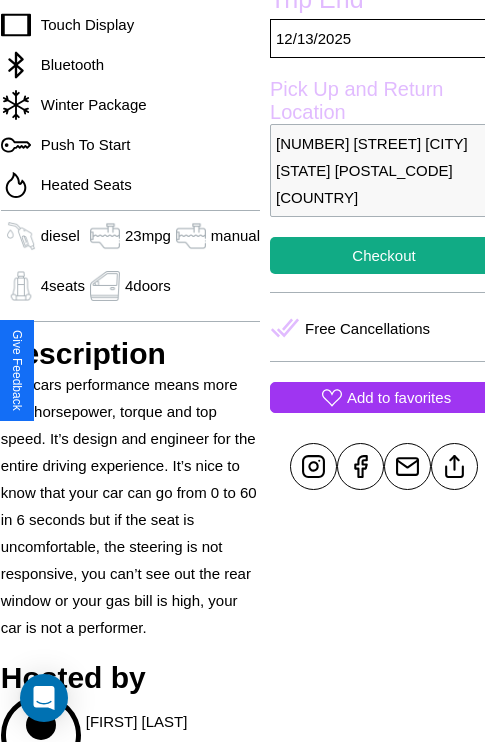 click on "Add to favorites" at bounding box center (399, 397) 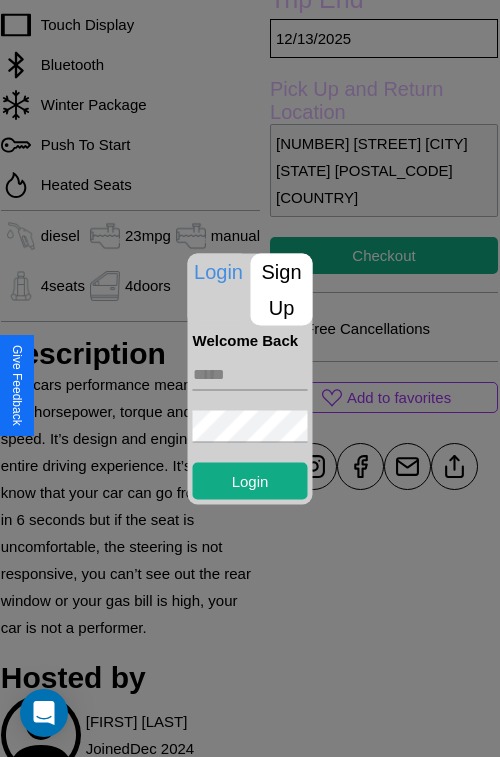 click on "Sign Up" at bounding box center (282, 289) 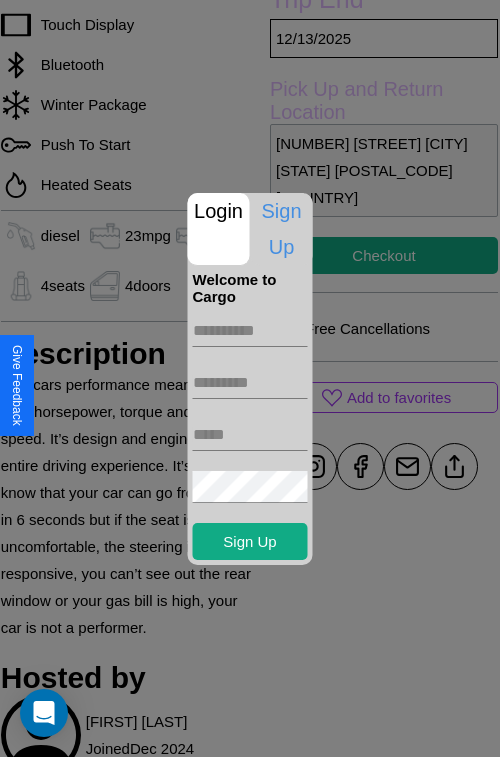 click at bounding box center [250, 331] 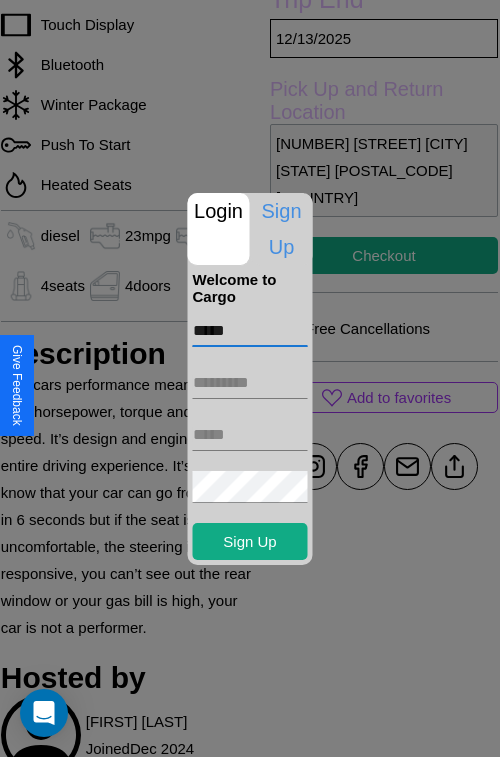 type on "*****" 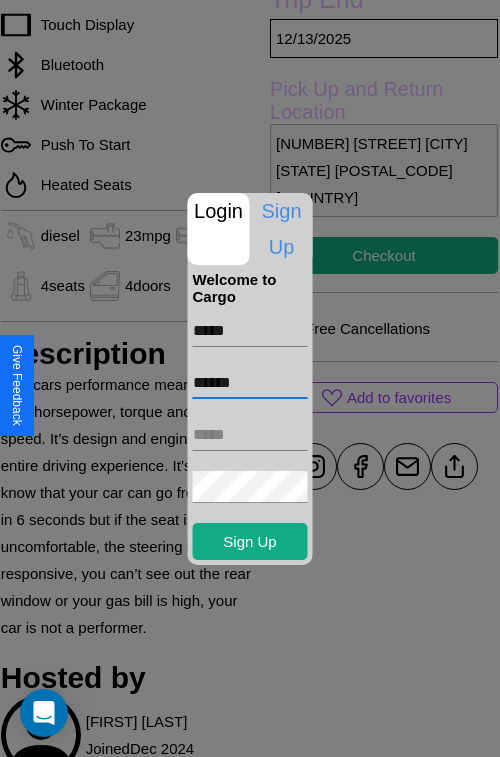 type on "******" 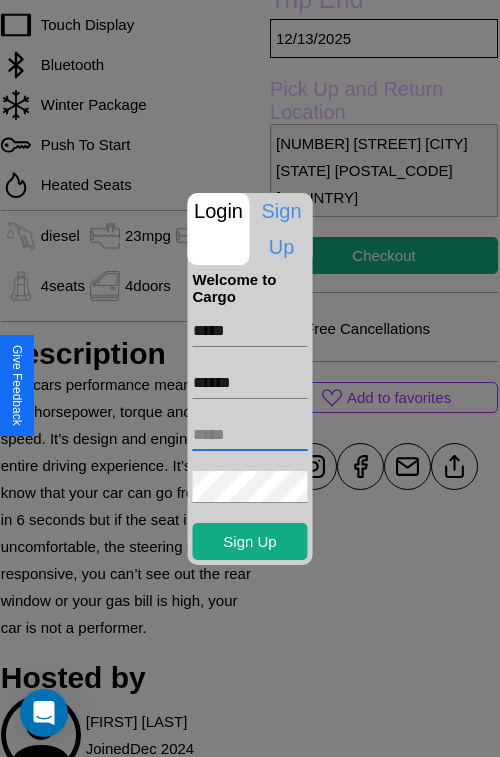 click at bounding box center [250, 435] 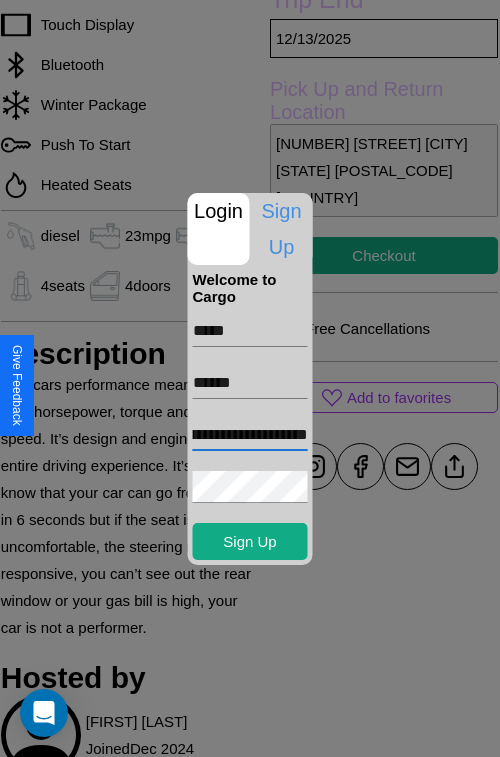 scroll, scrollTop: 0, scrollLeft: 65, axis: horizontal 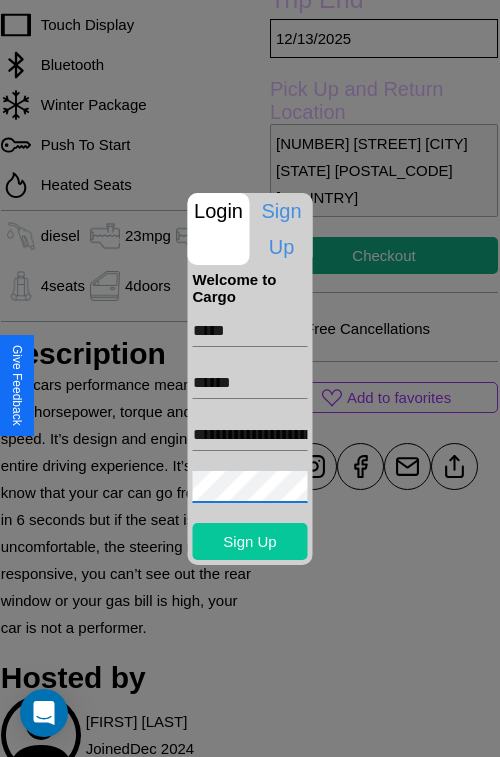 click on "Sign Up" at bounding box center [250, 541] 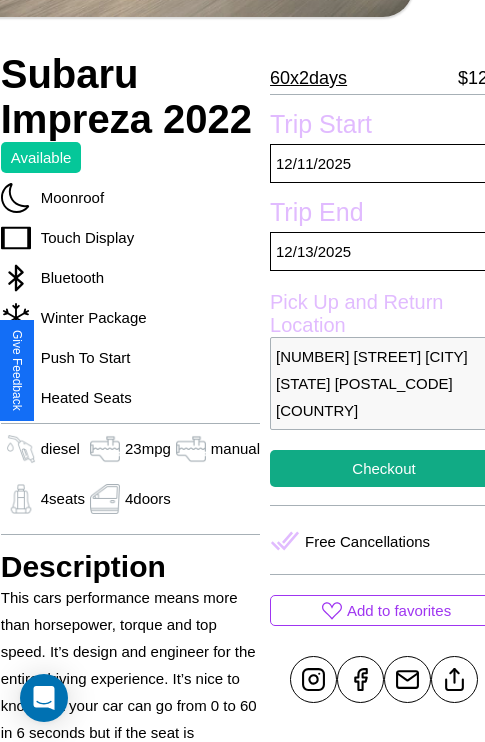 scroll, scrollTop: 409, scrollLeft: 72, axis: both 